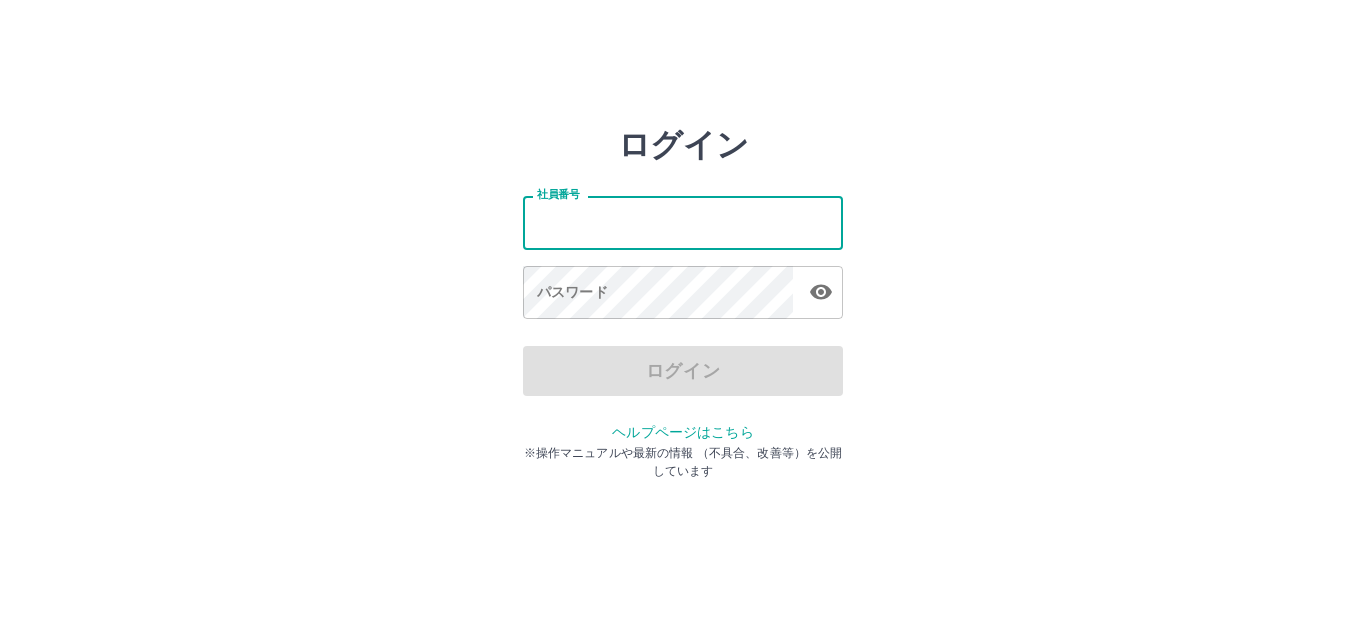 scroll, scrollTop: 0, scrollLeft: 0, axis: both 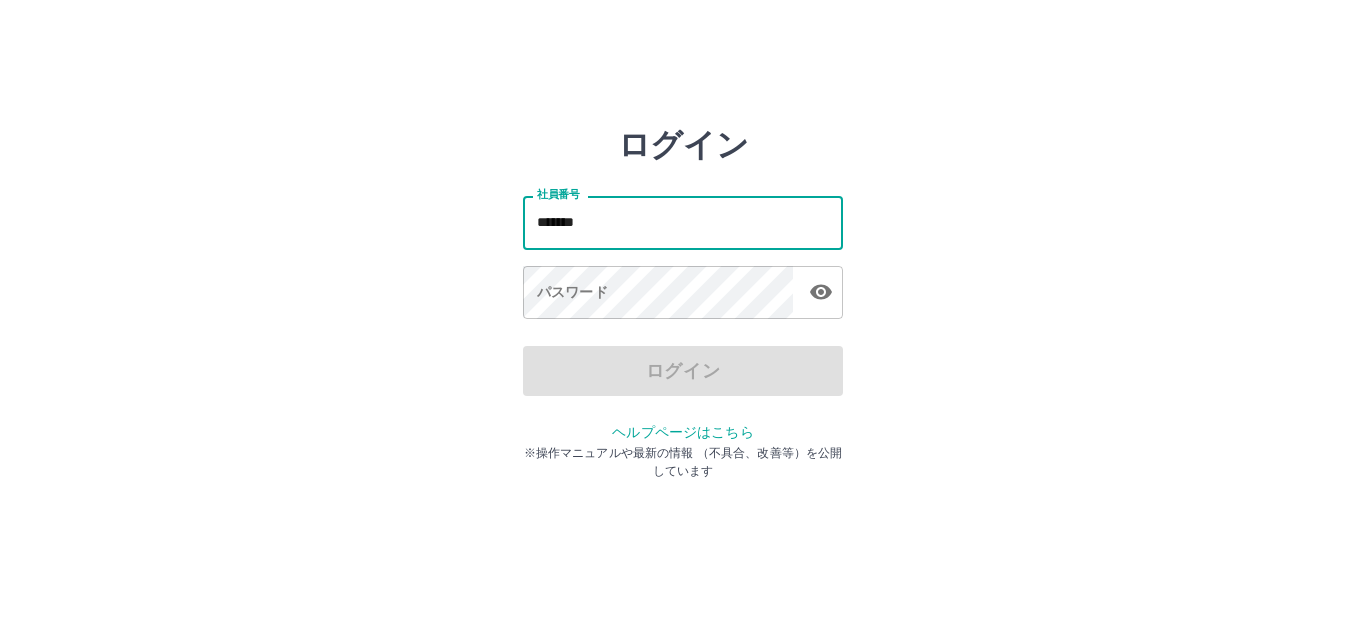 type on "*******" 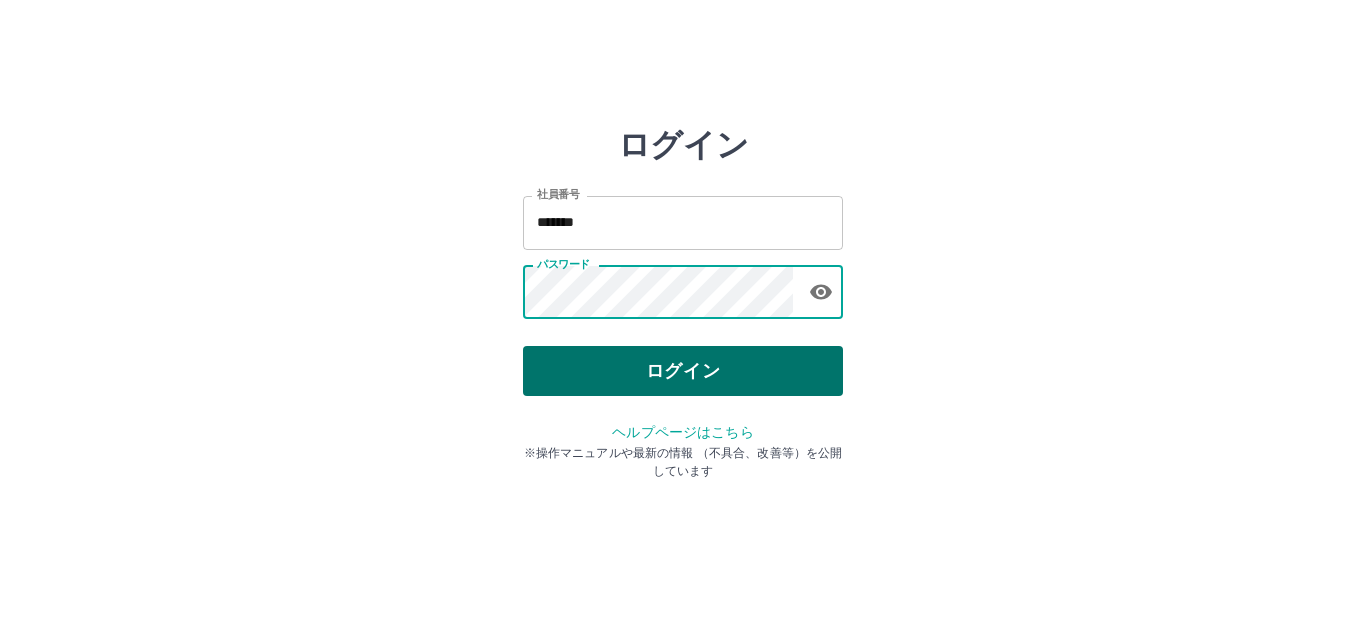 click on "ログイン" at bounding box center (683, 371) 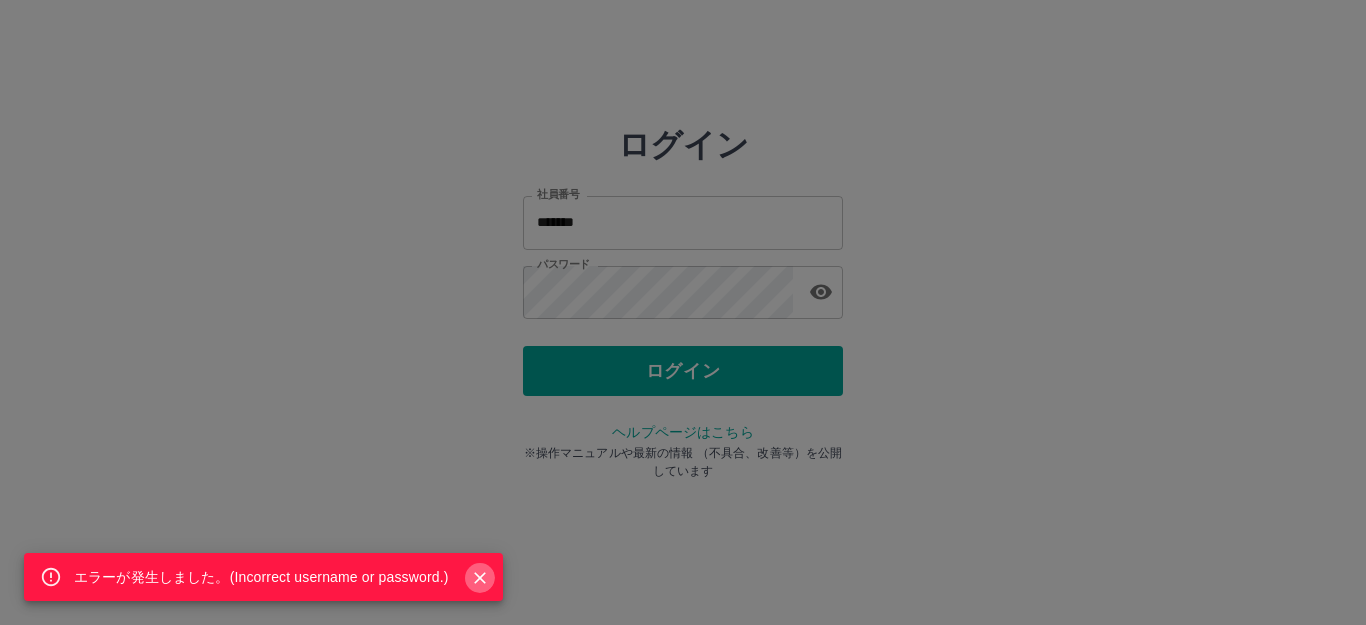 click 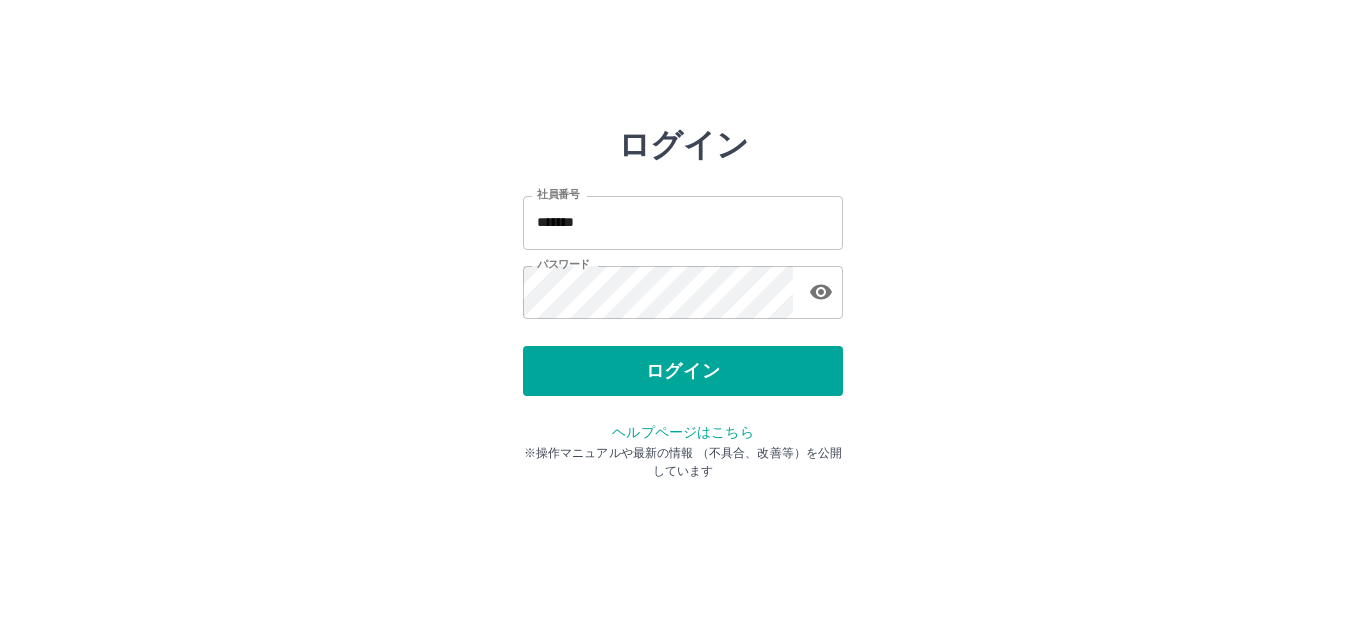 click 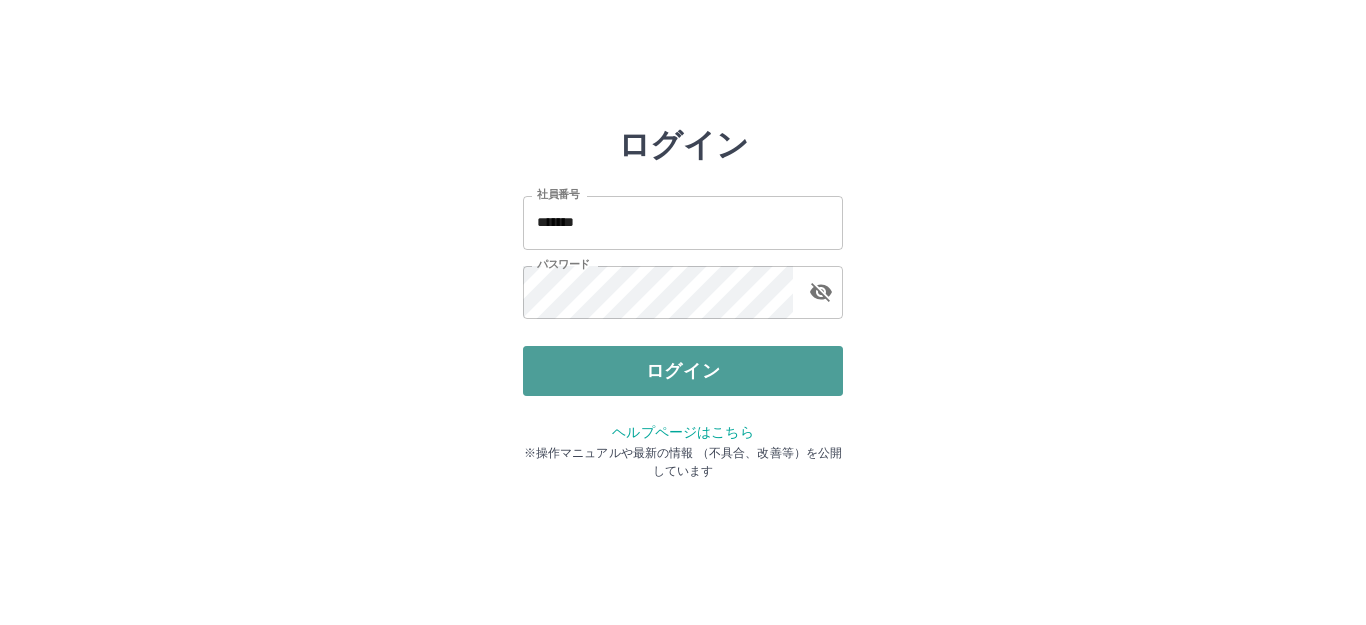 click on "ログイン" at bounding box center [683, 371] 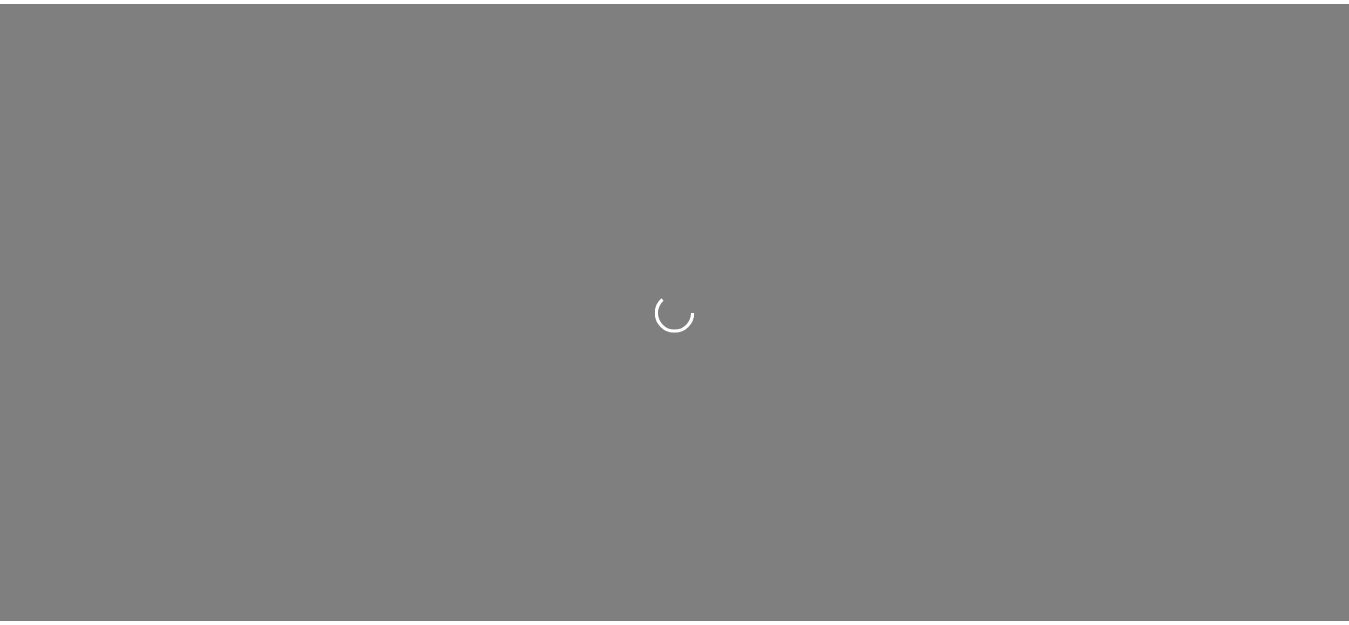 scroll, scrollTop: 0, scrollLeft: 0, axis: both 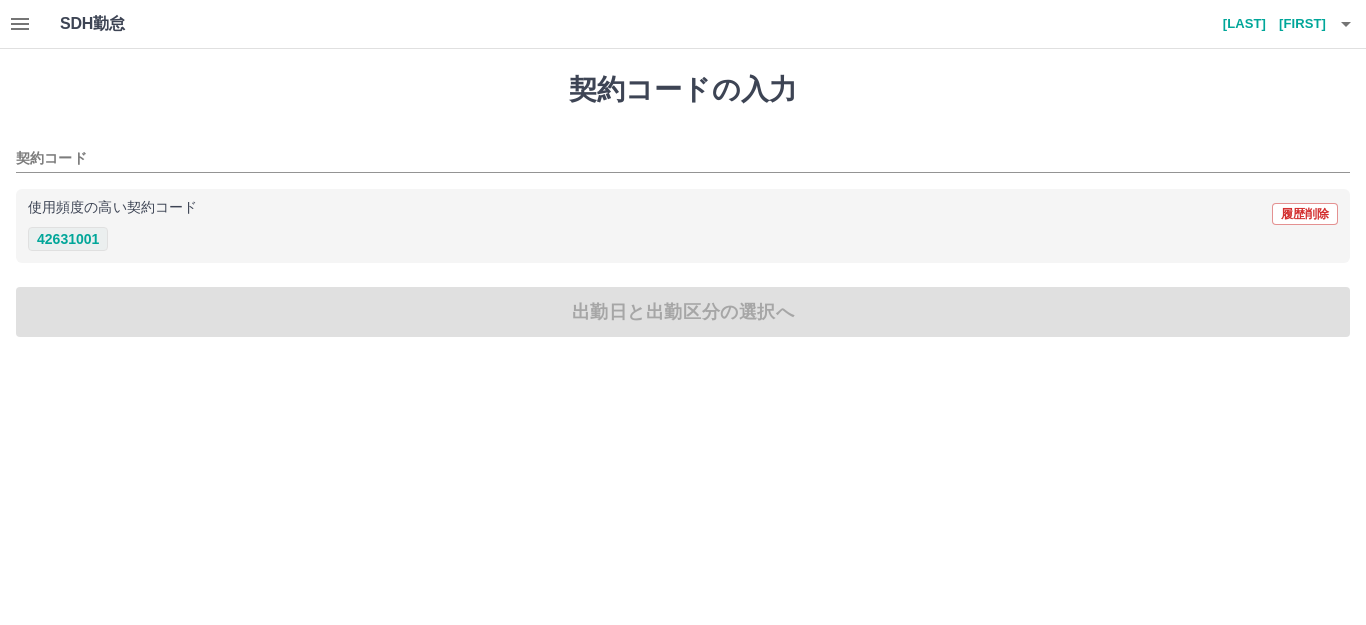 click on "42631001" at bounding box center [68, 239] 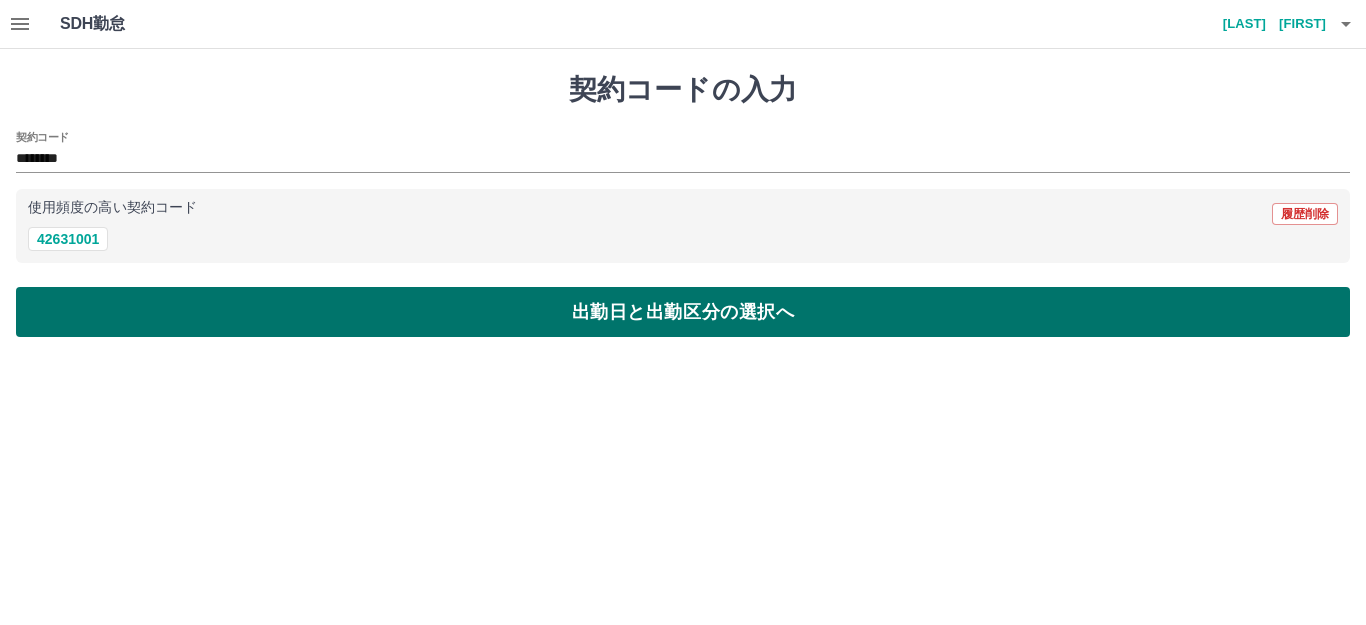 click on "出勤日と出勤区分の選択へ" at bounding box center (683, 312) 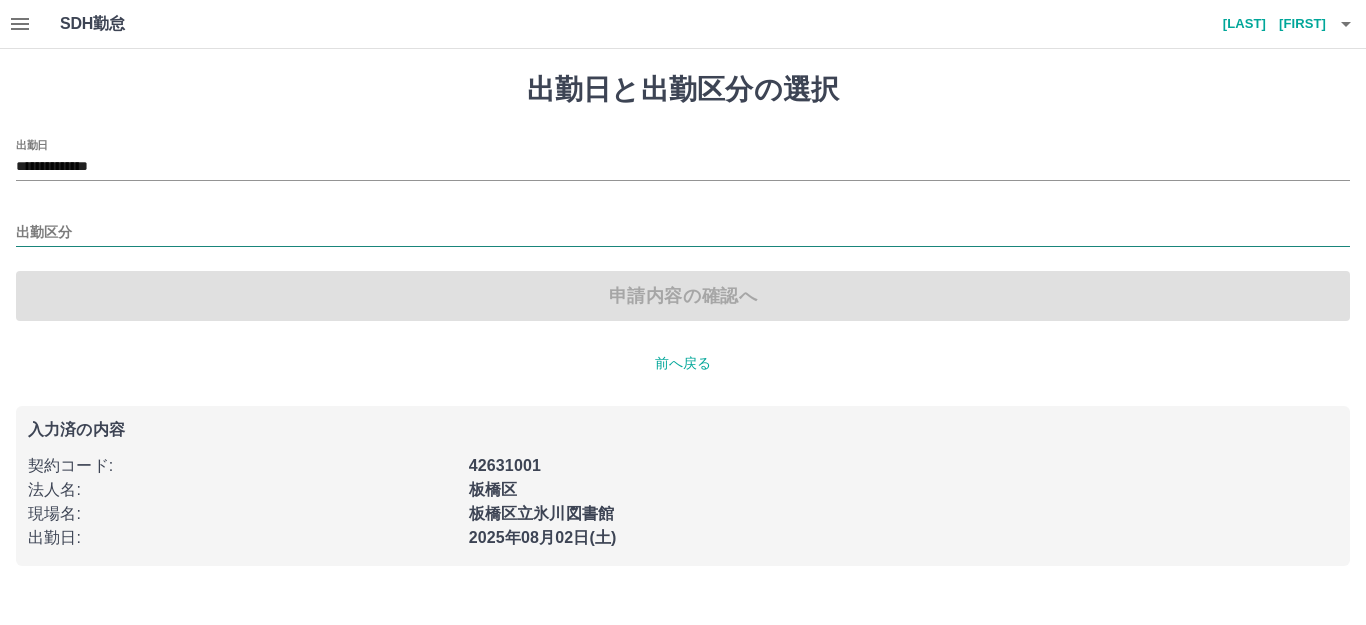 click on "出勤区分" at bounding box center [683, 233] 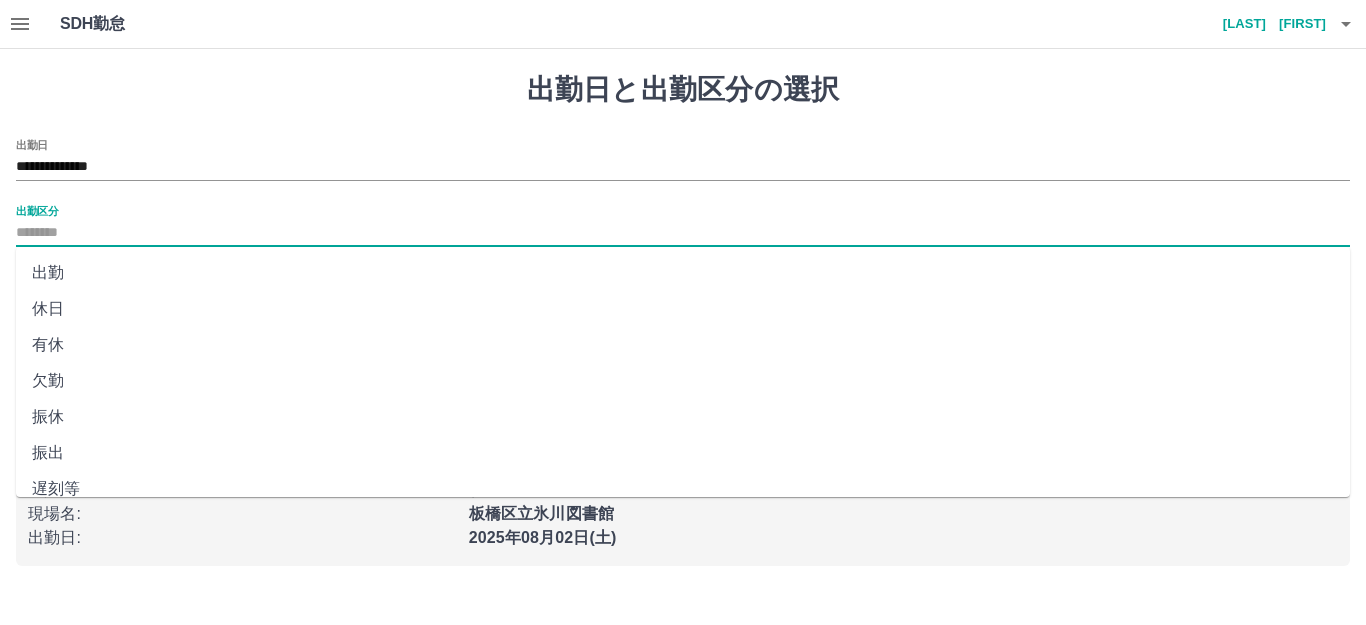 click on "出勤" at bounding box center (683, 273) 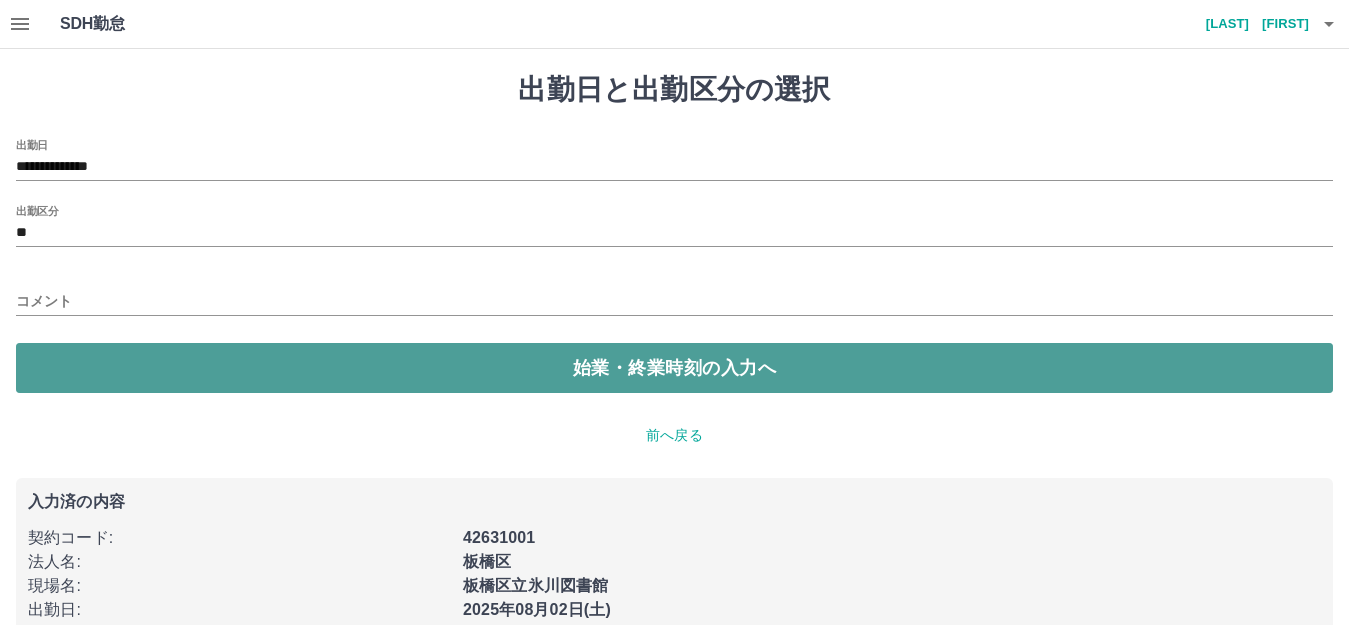 click on "始業・終業時刻の入力へ" at bounding box center [674, 368] 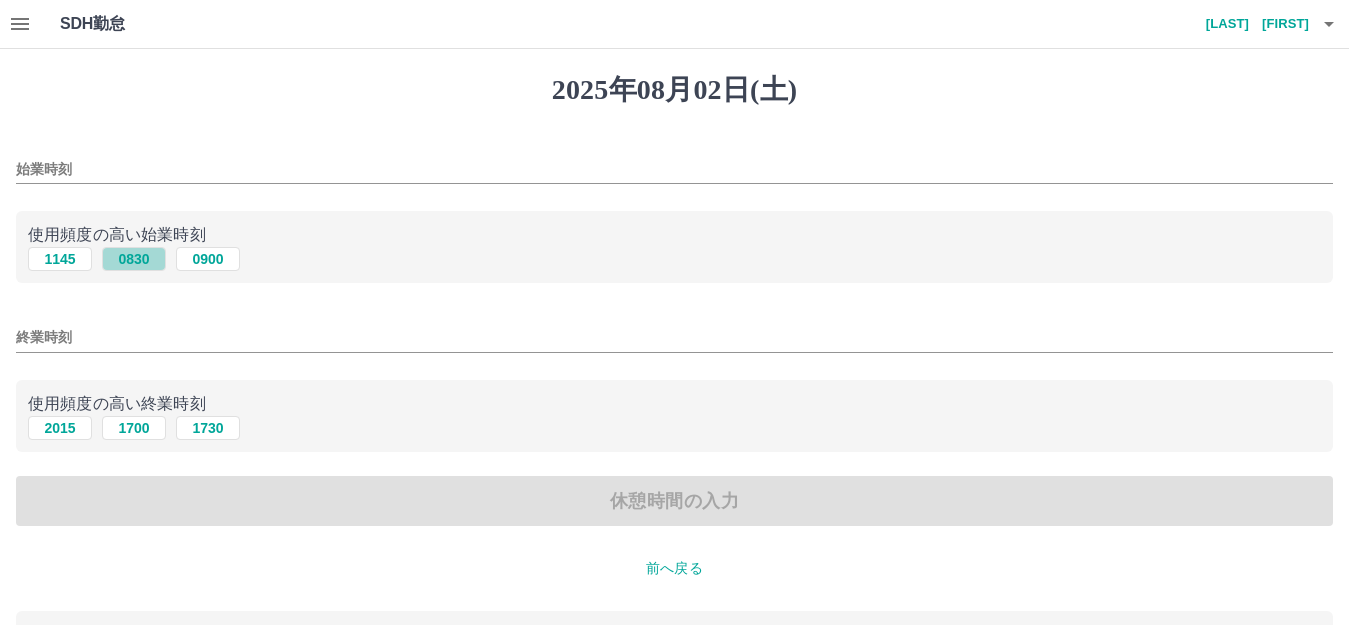 click on "0830" at bounding box center [134, 259] 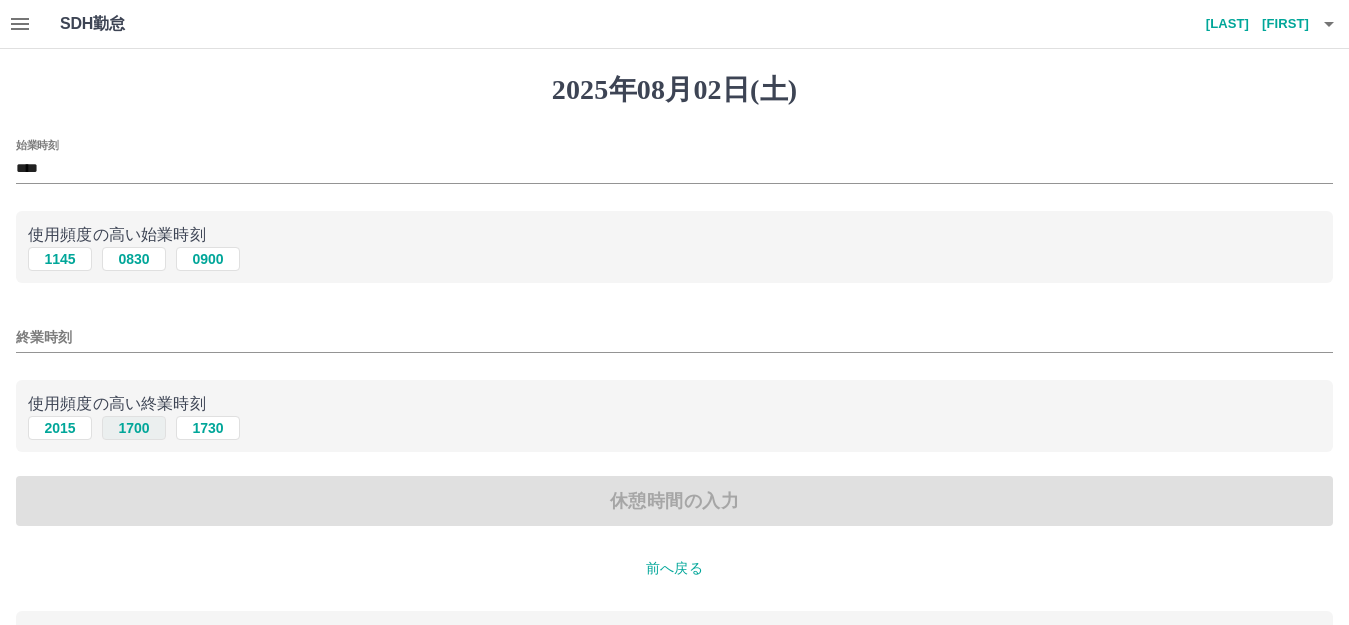 click on "1700" at bounding box center [134, 428] 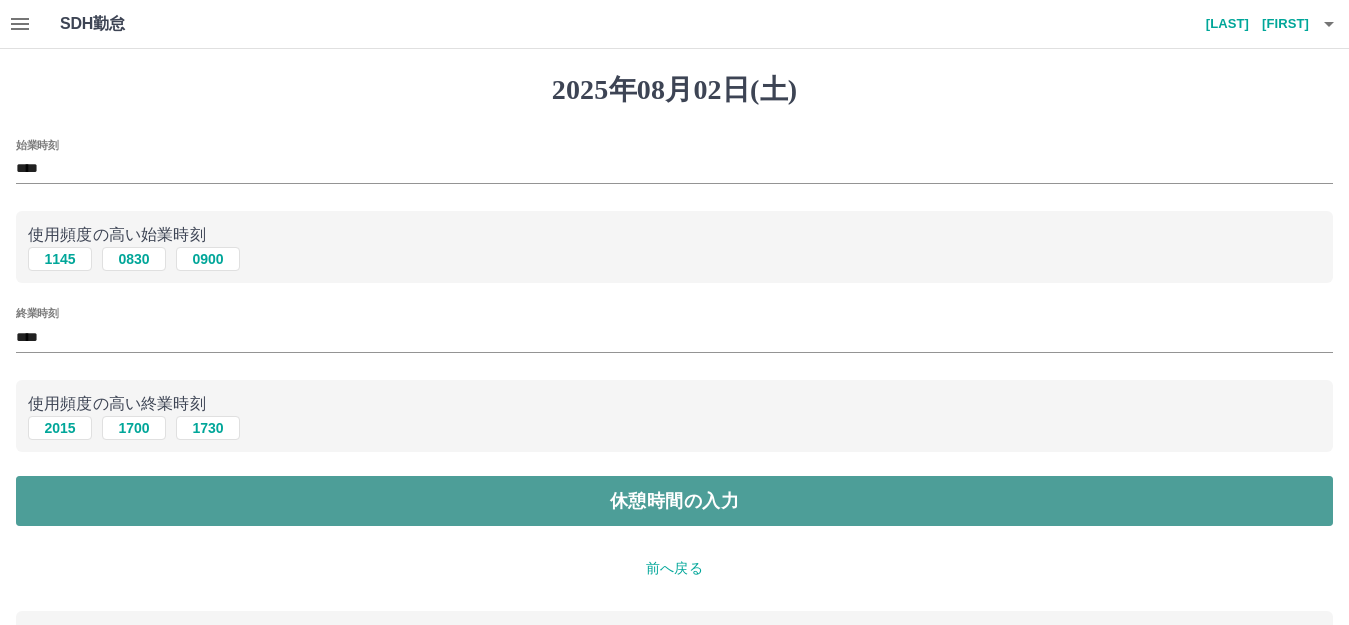 click on "休憩時間の入力" at bounding box center (674, 501) 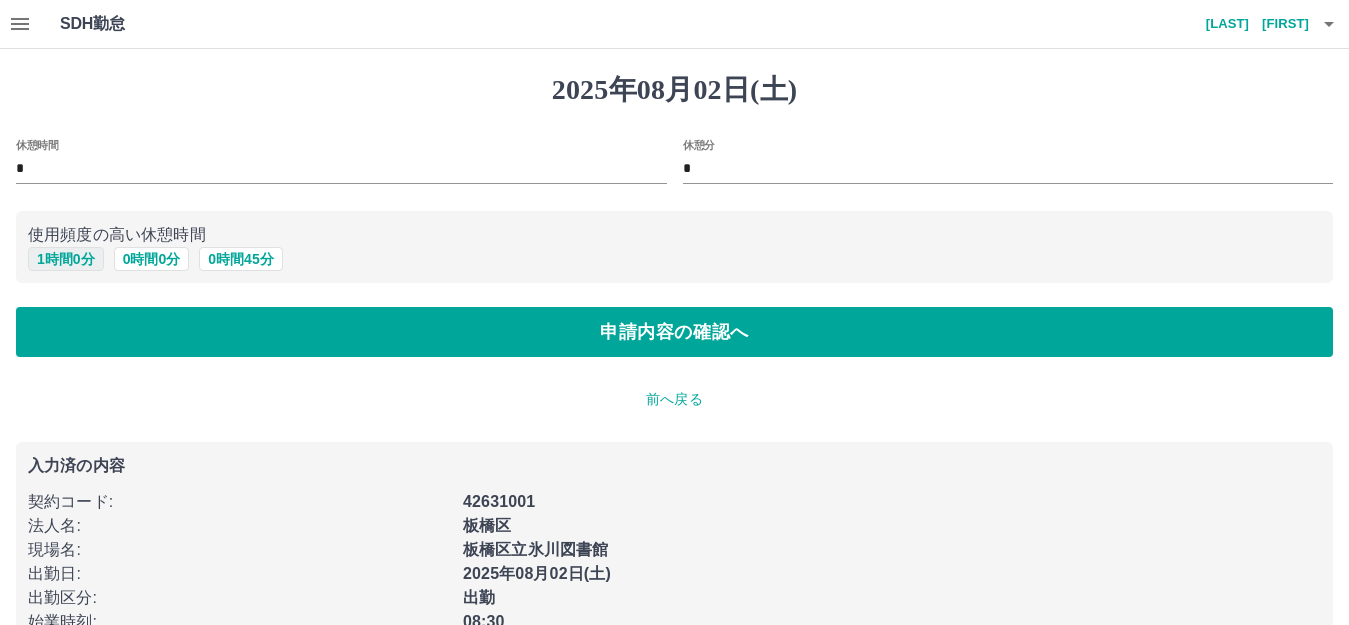 click on "1 時間 0 分" at bounding box center (66, 259) 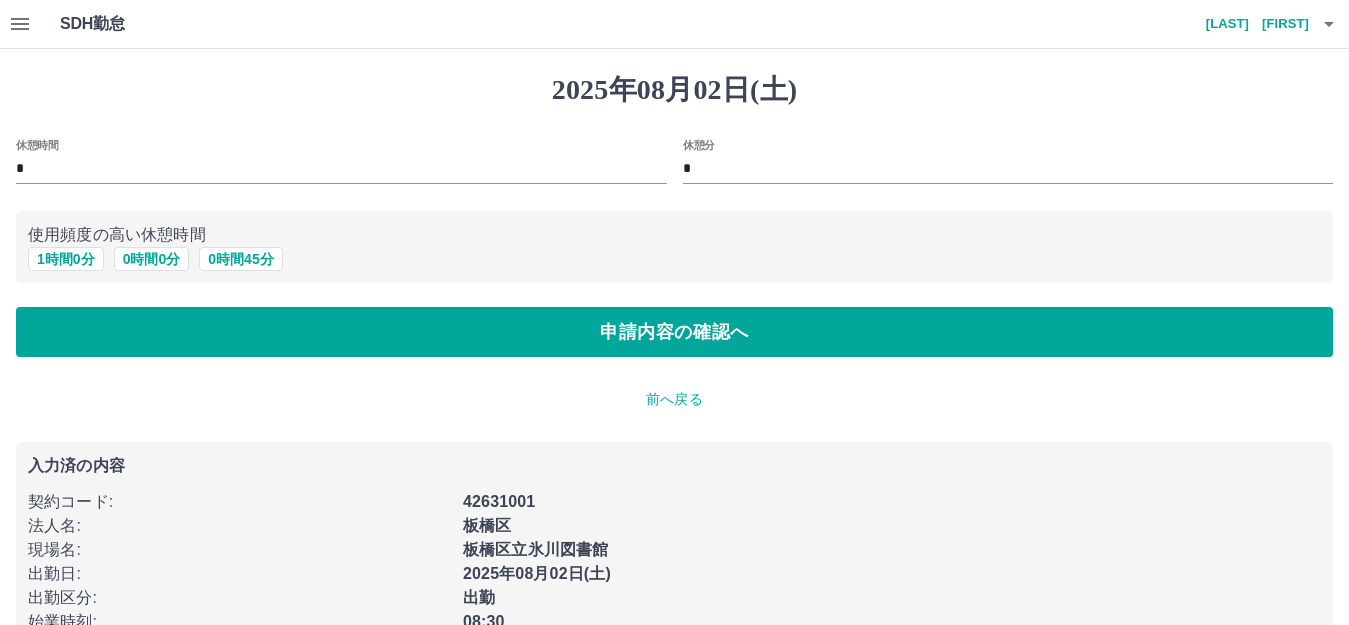 click on "*" at bounding box center [341, 169] 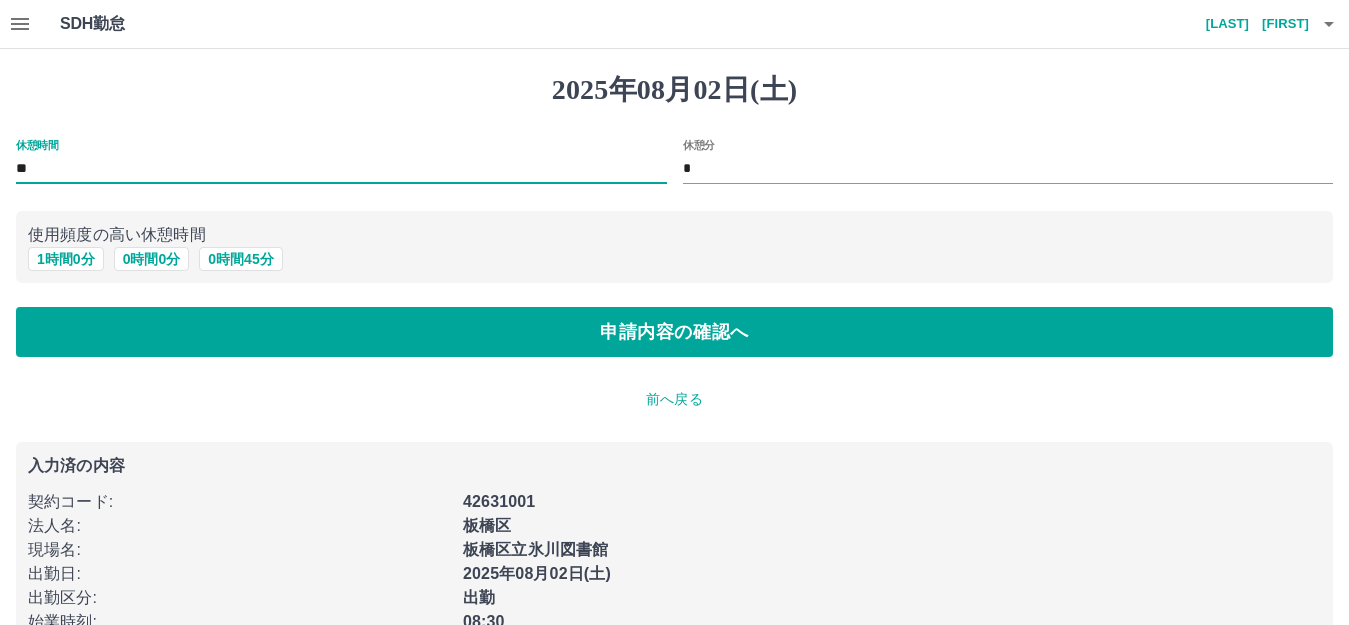 type on "**" 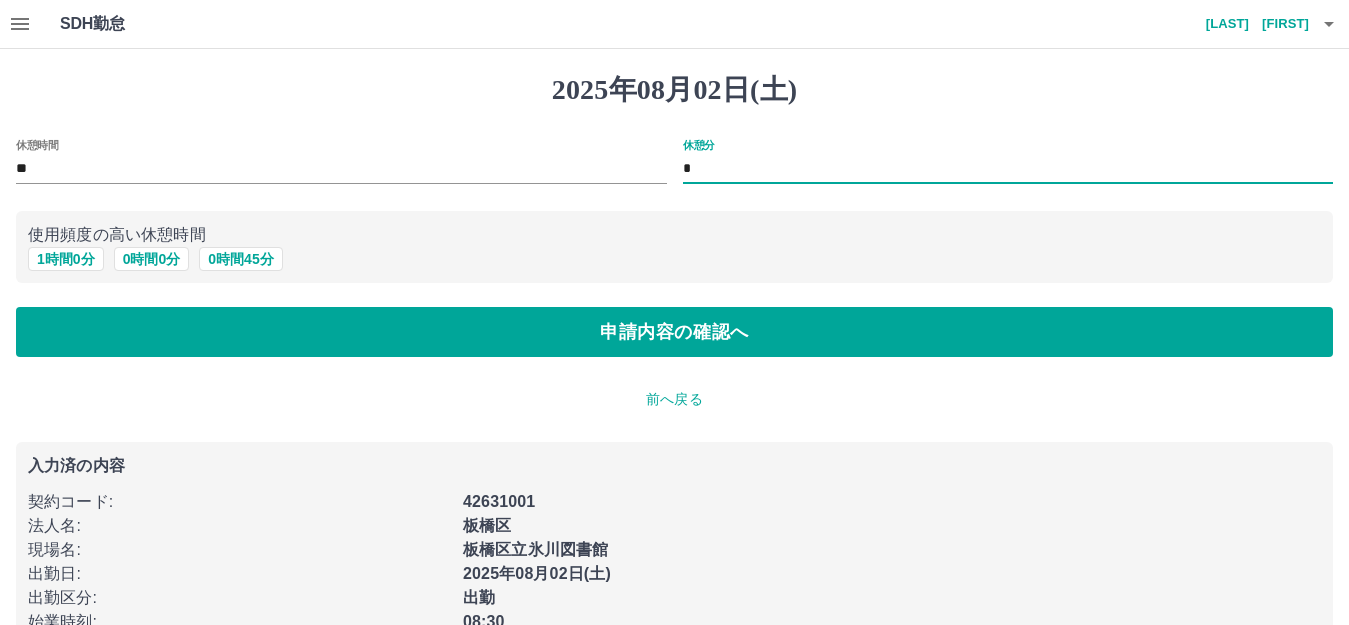 click on "*" at bounding box center [1008, 169] 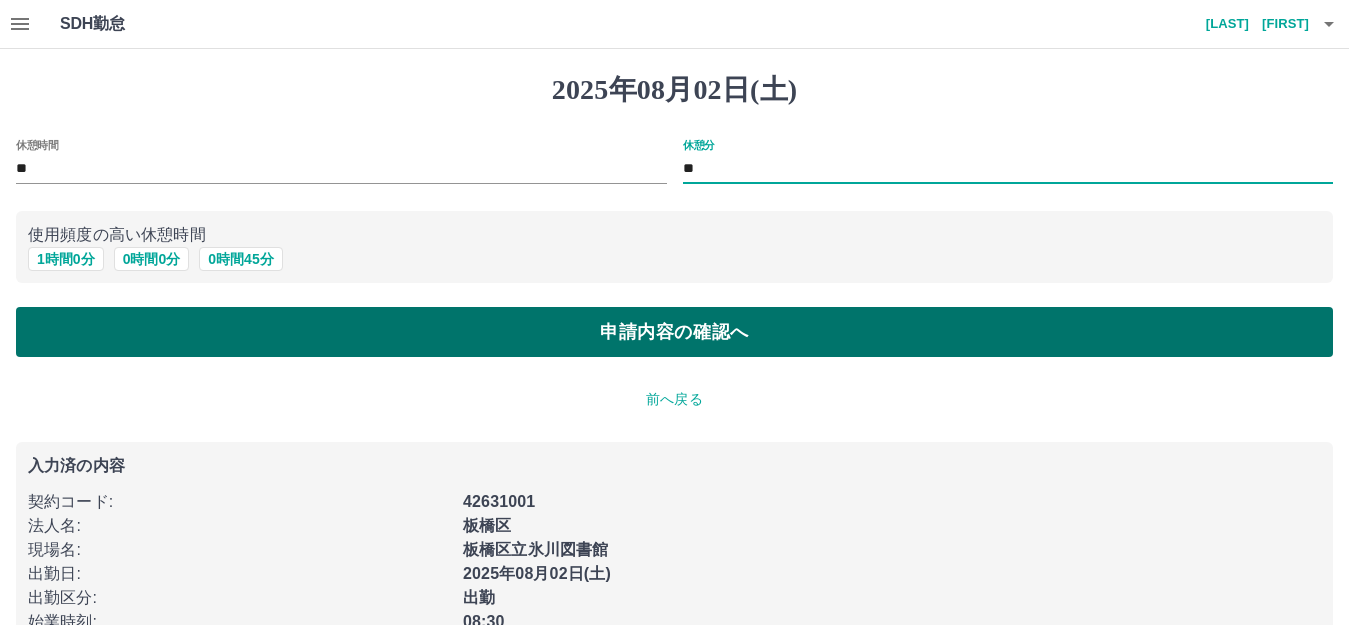 type on "**" 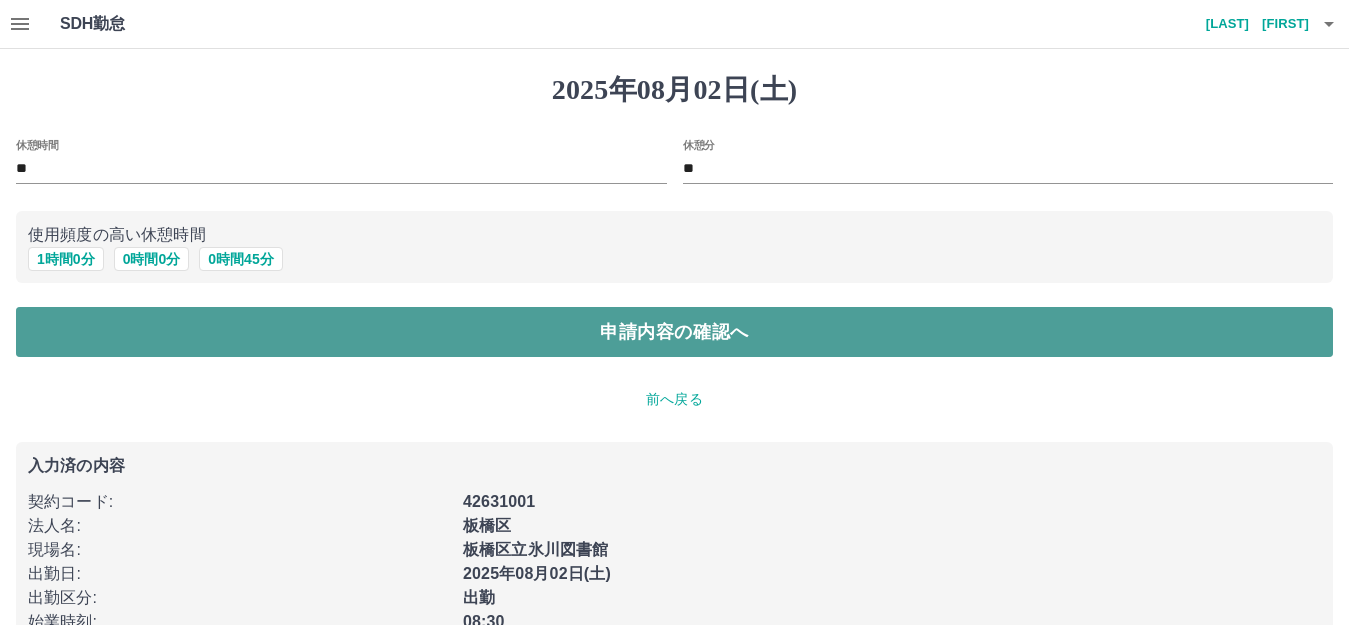 click on "申請内容の確認へ" at bounding box center [674, 332] 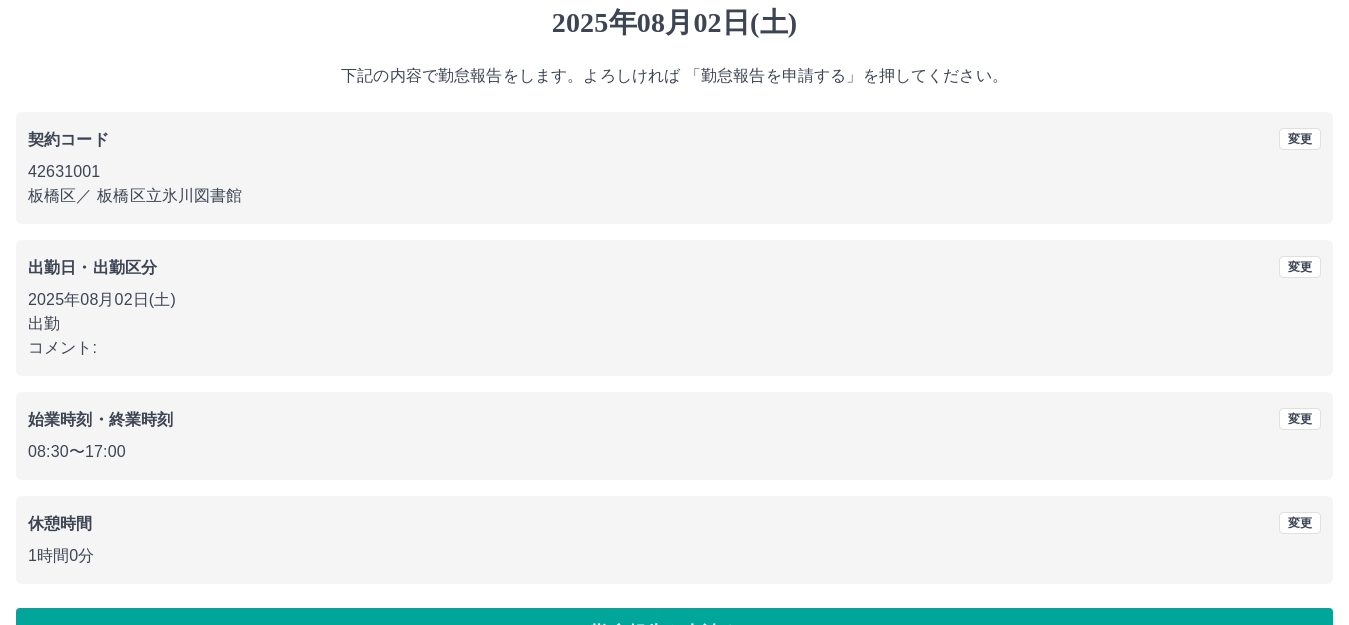 scroll, scrollTop: 124, scrollLeft: 0, axis: vertical 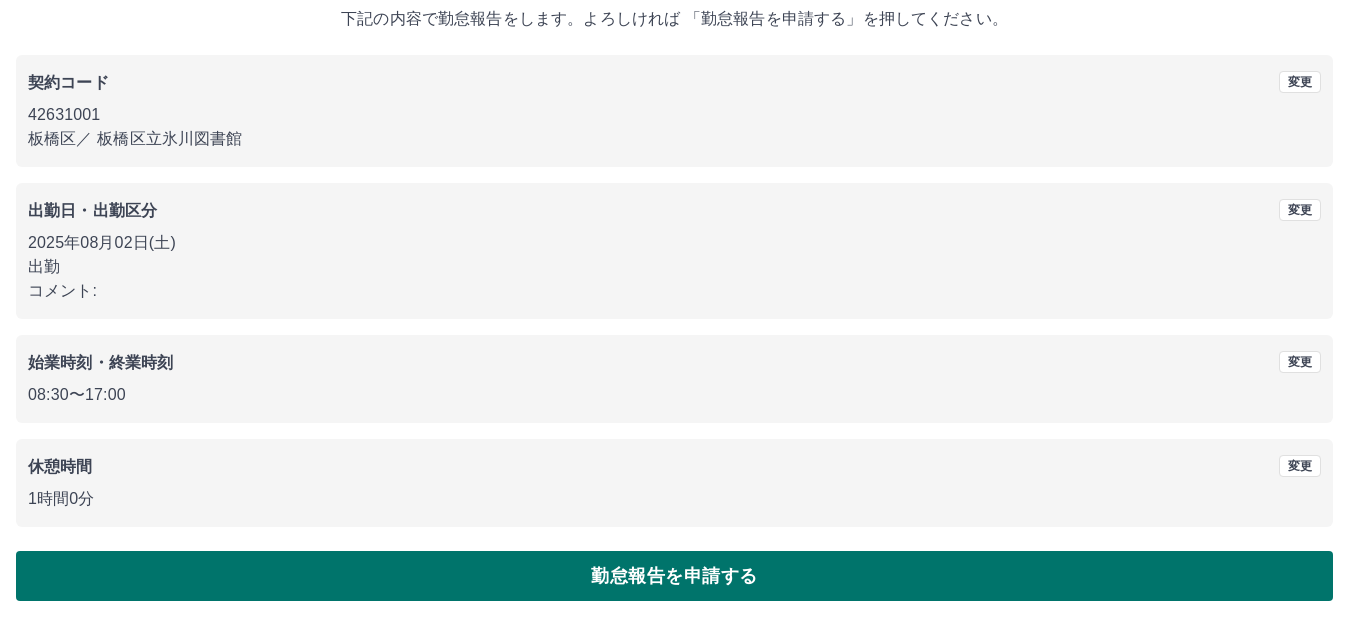 click on "勤怠報告を申請する" at bounding box center [674, 576] 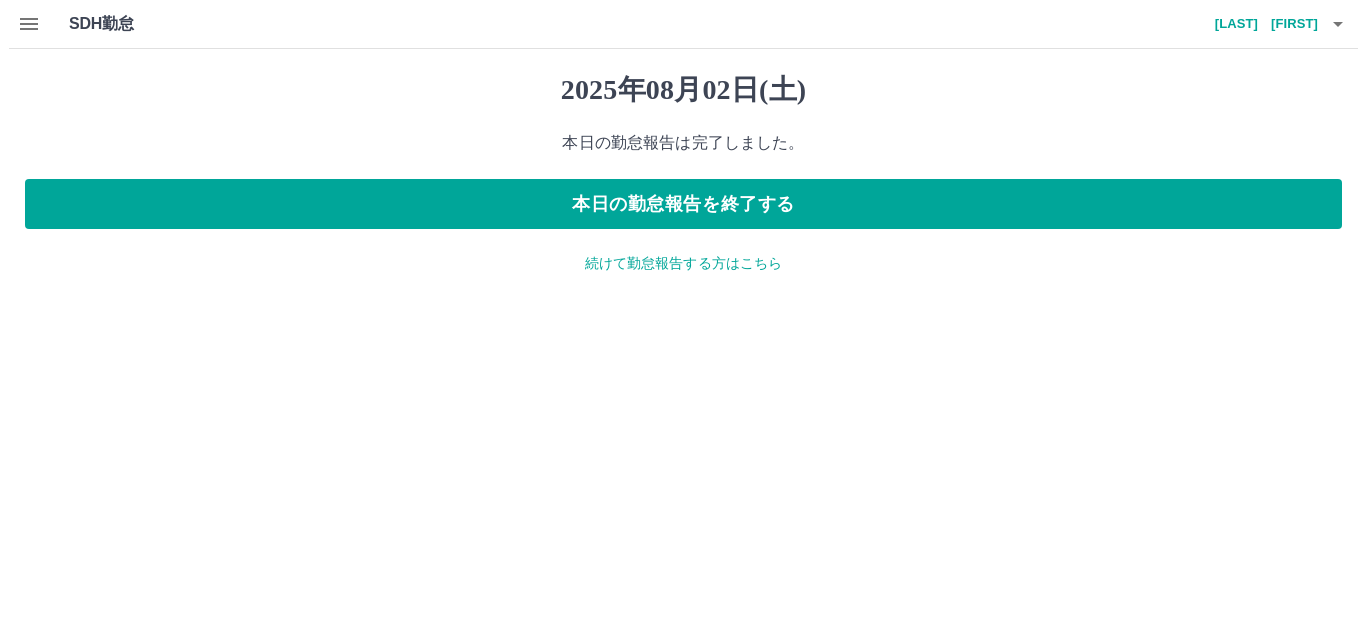 scroll, scrollTop: 0, scrollLeft: 0, axis: both 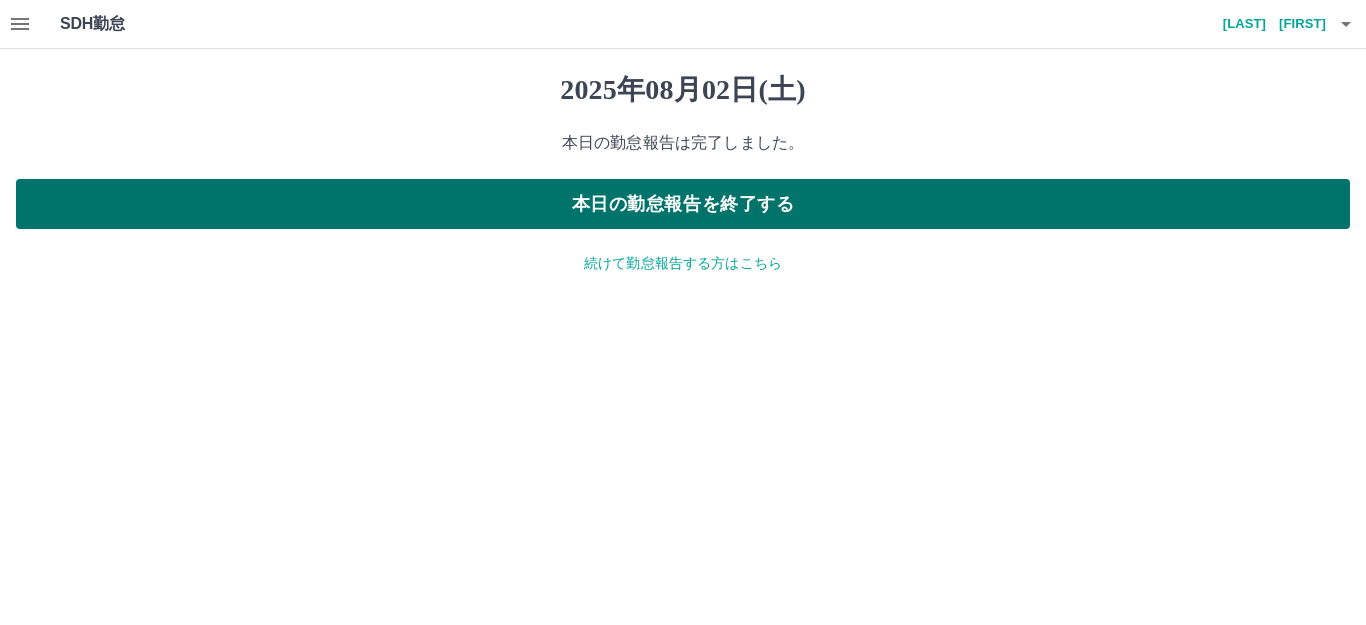 click on "本日の勤怠報告を終了する" at bounding box center [683, 204] 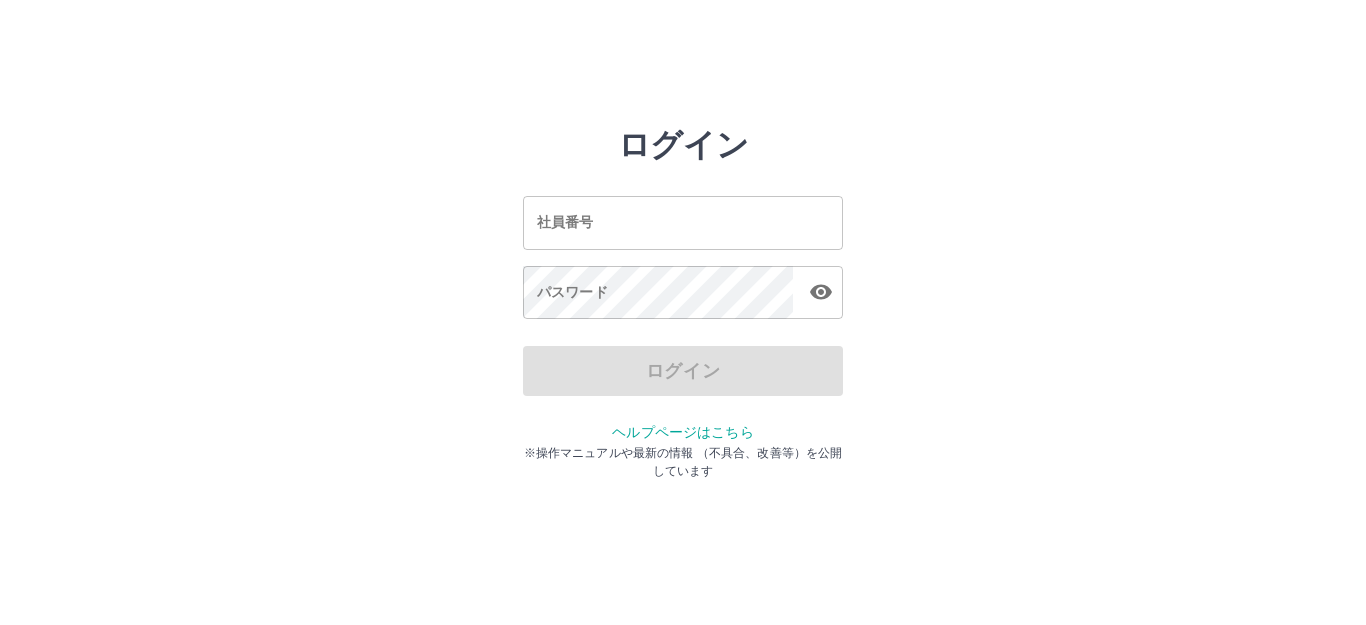 scroll, scrollTop: 0, scrollLeft: 0, axis: both 